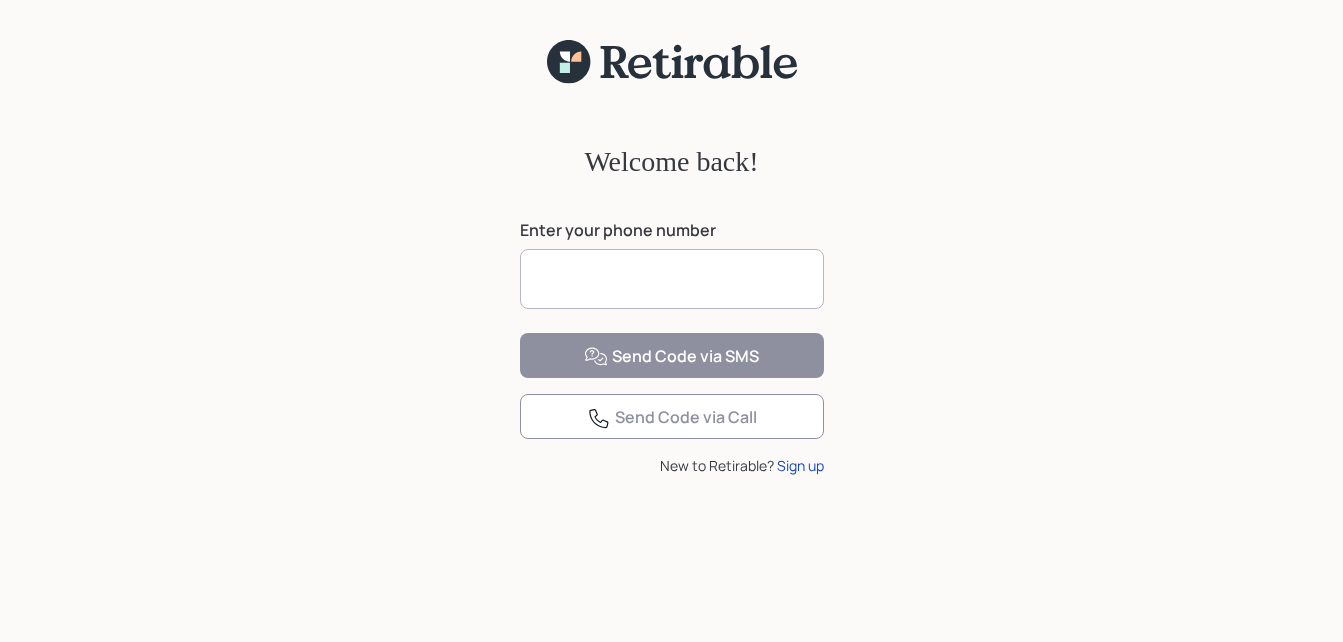 scroll, scrollTop: 0, scrollLeft: 0, axis: both 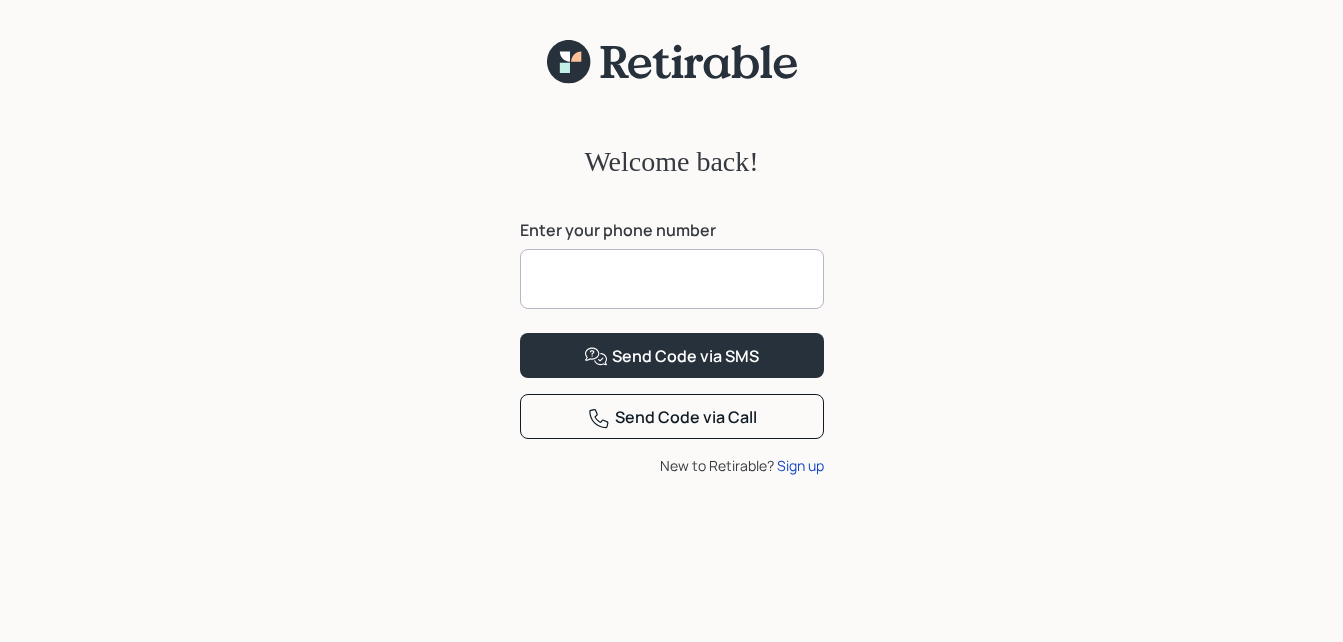 click at bounding box center [672, 279] 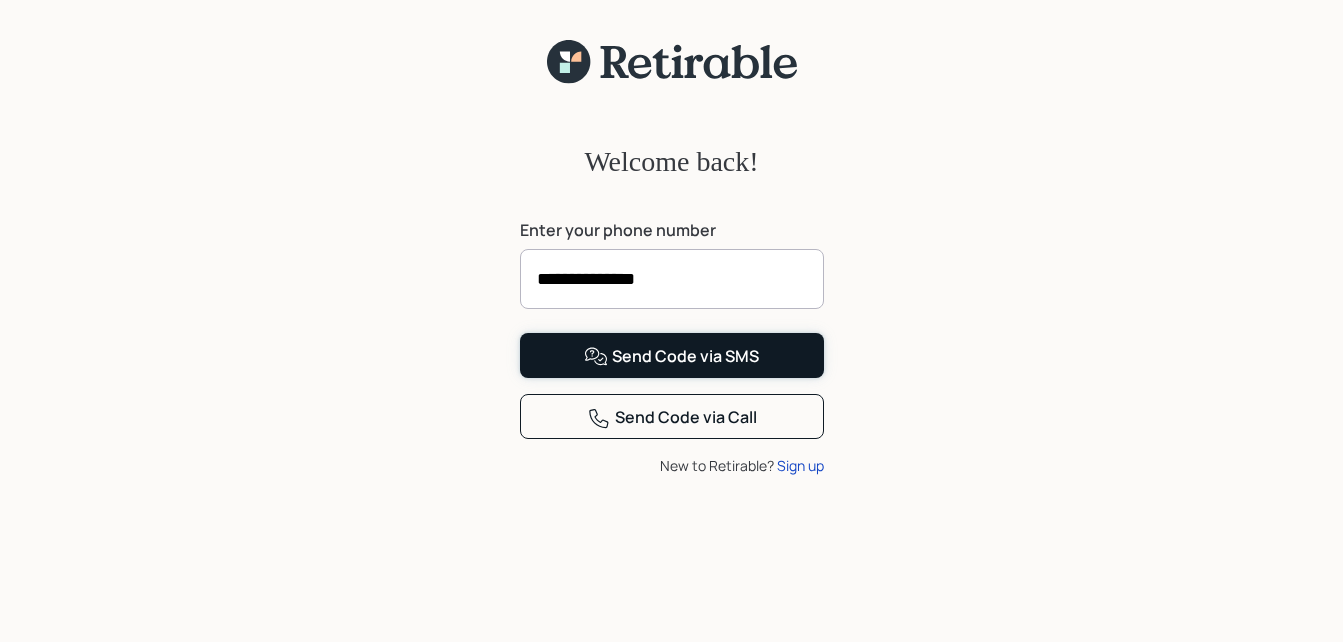 click on "Send Code via SMS" at bounding box center (671, 357) 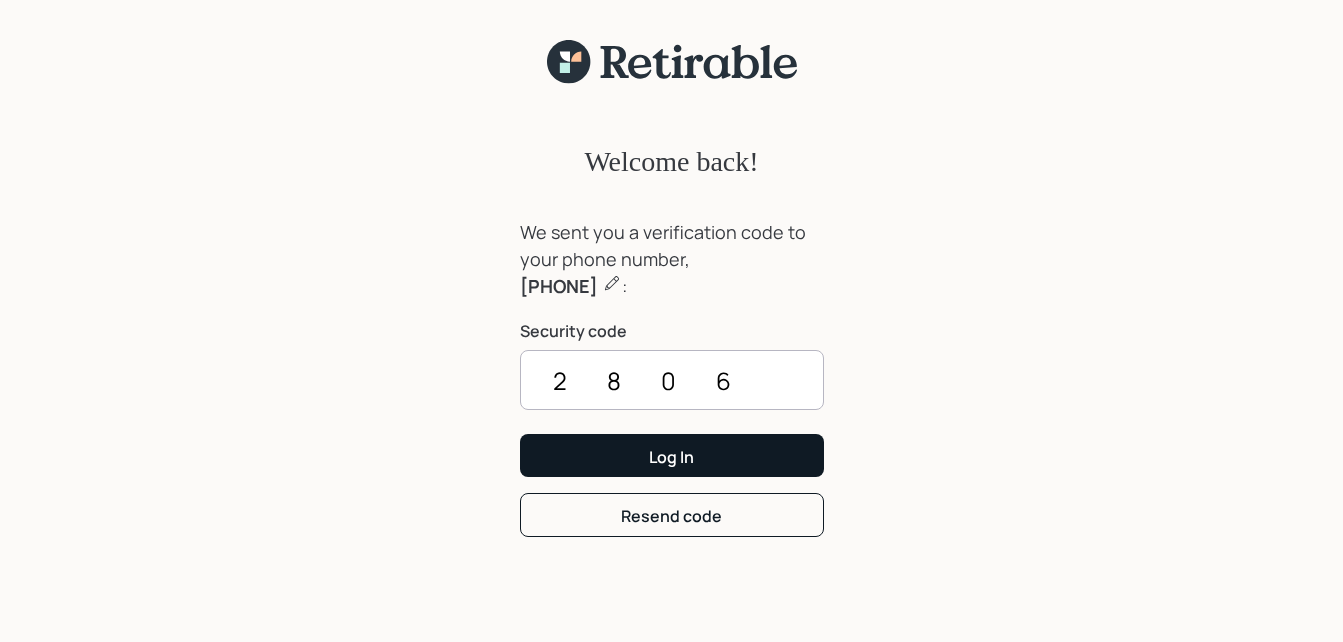 type on "2806" 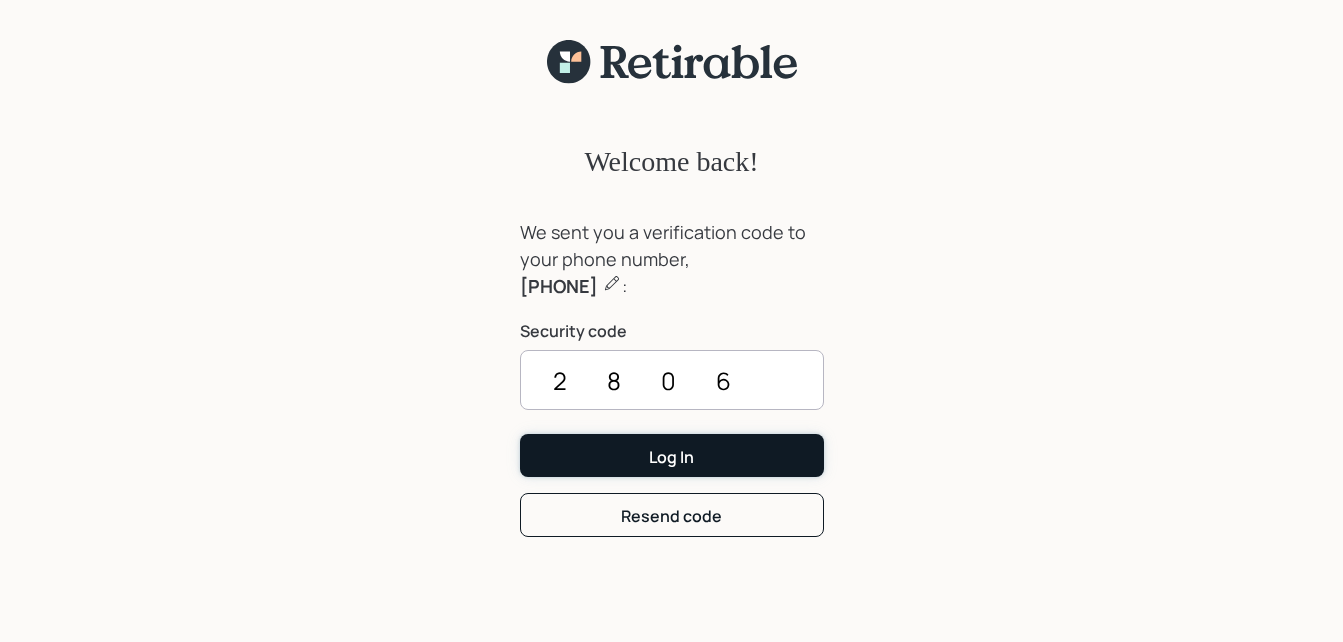 click on "Log In" at bounding box center [672, 455] 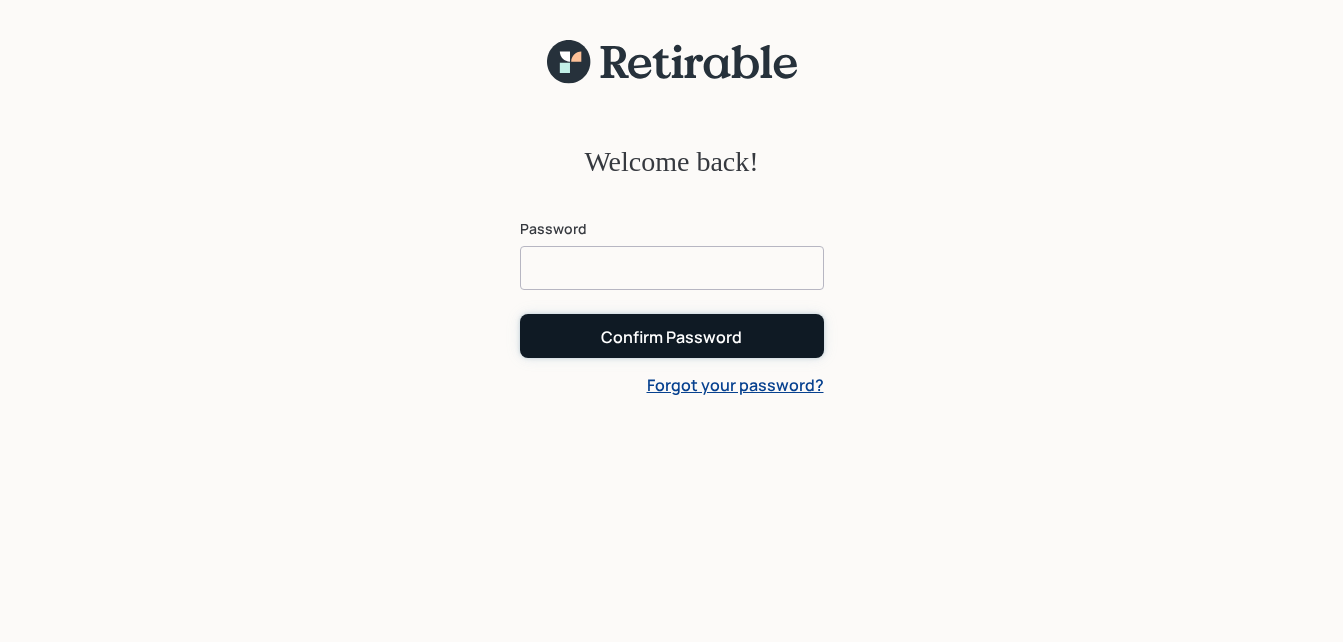 click on "Confirm Password" at bounding box center [671, 337] 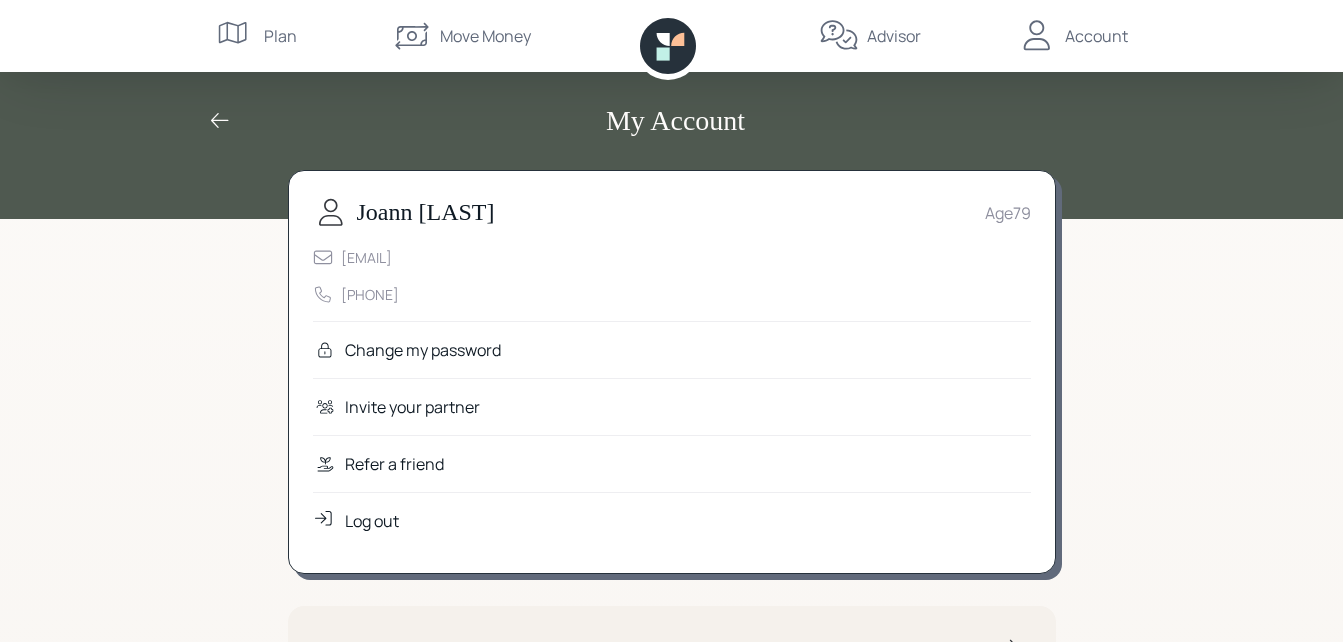 click on "My Account" at bounding box center (671, 109) 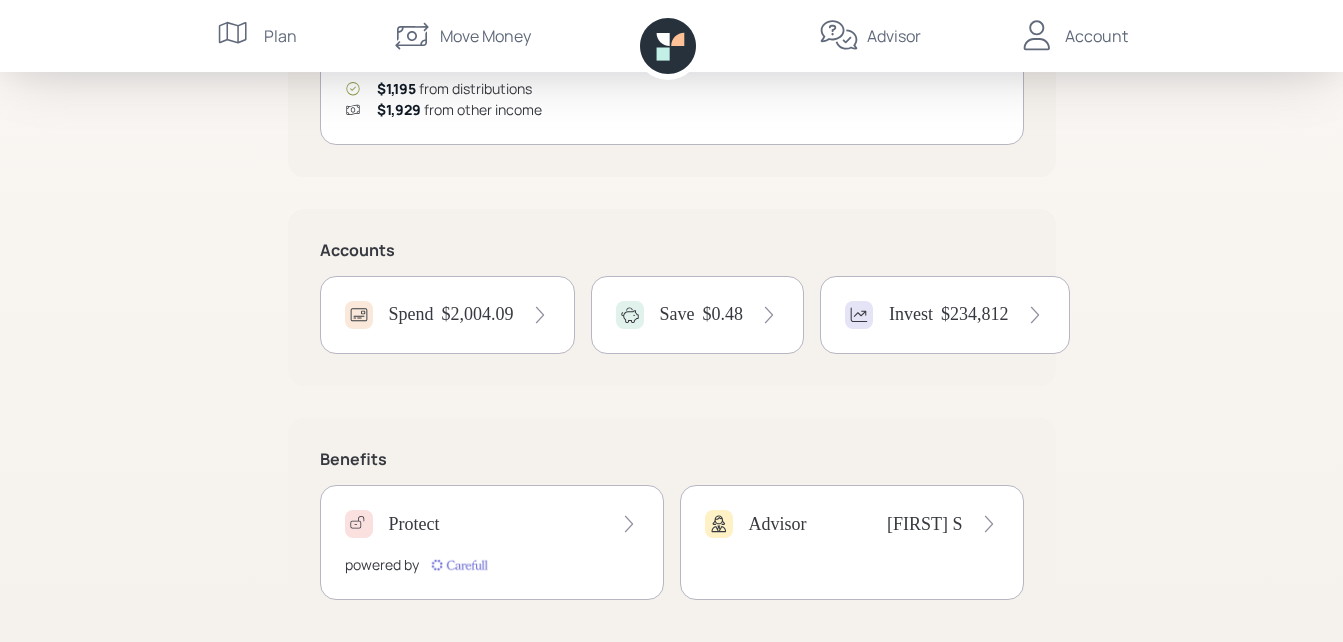 scroll, scrollTop: 364, scrollLeft: 0, axis: vertical 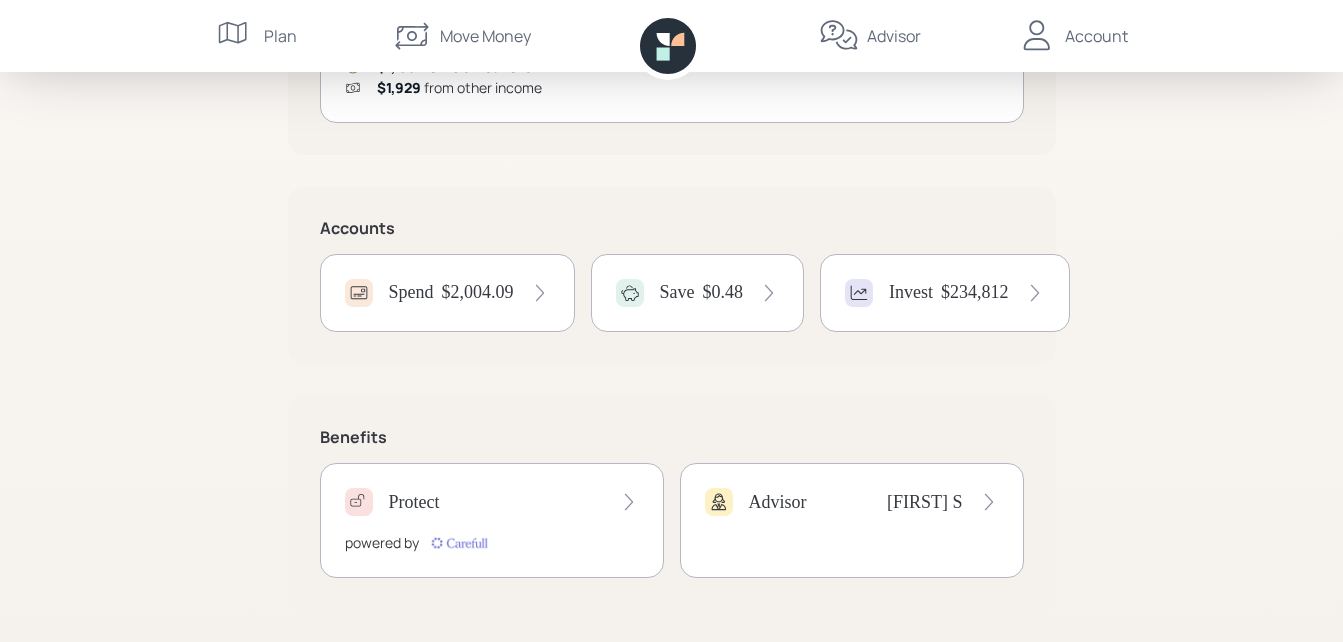 click on "$2,004.09" at bounding box center (478, 293) 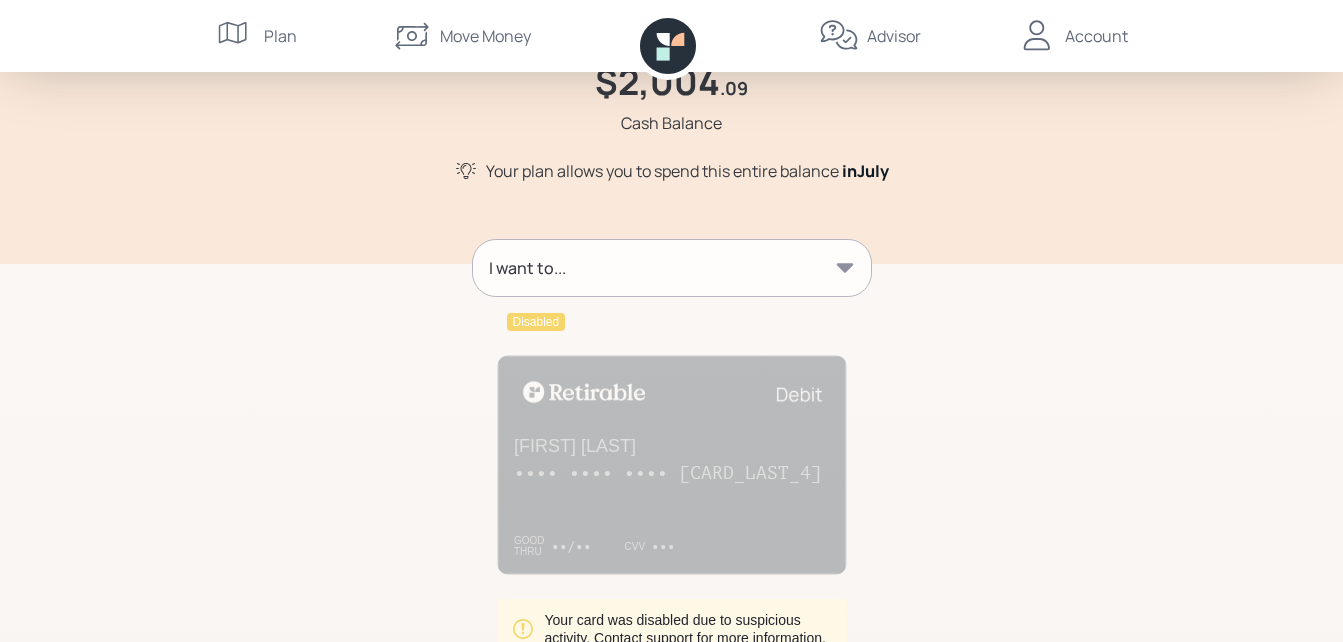 scroll, scrollTop: 100, scrollLeft: 0, axis: vertical 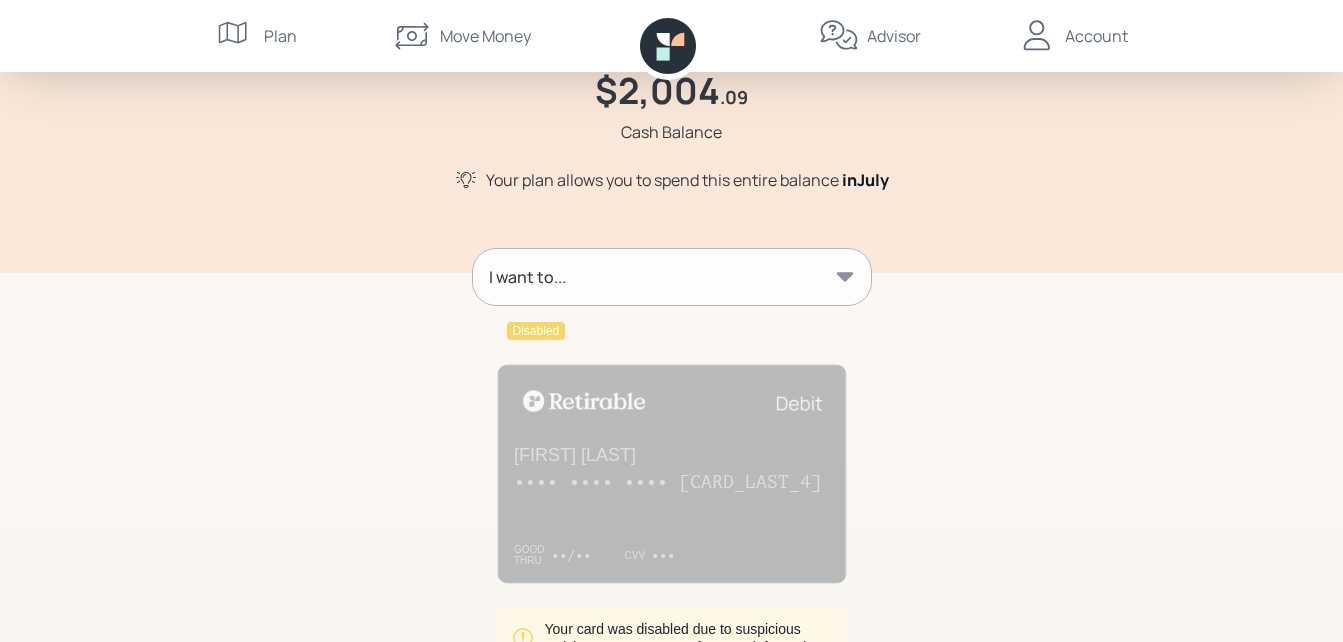 click at bounding box center [1037, 36] 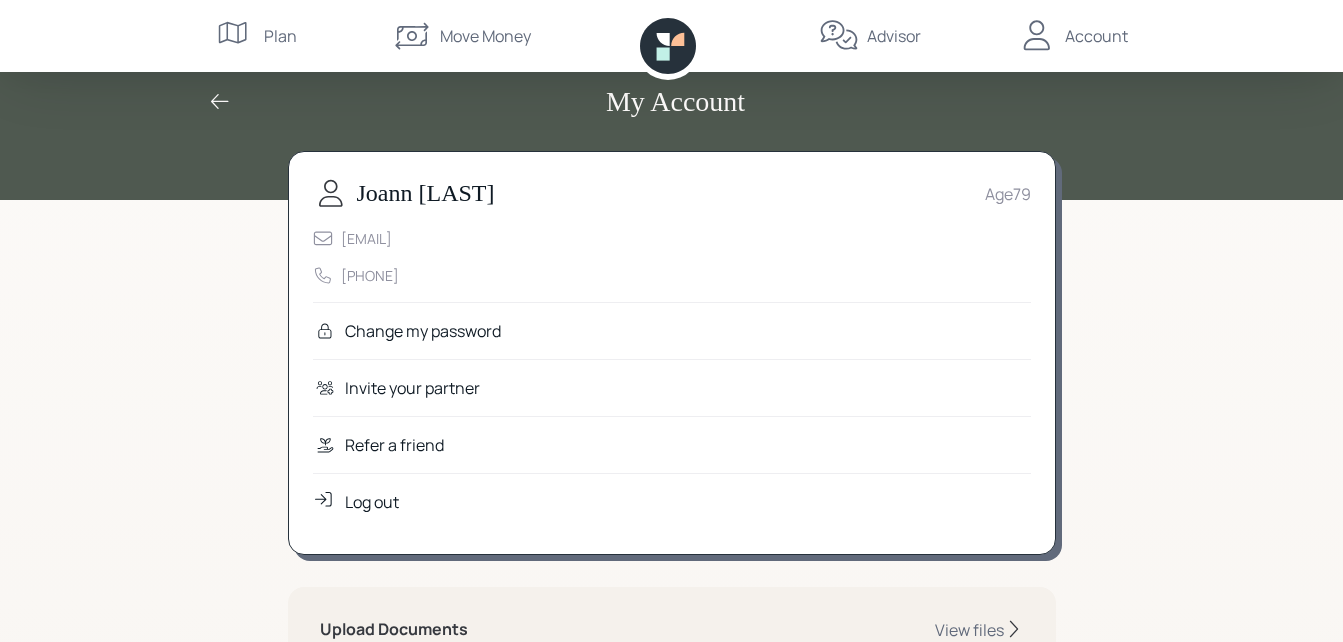 scroll, scrollTop: 0, scrollLeft: 0, axis: both 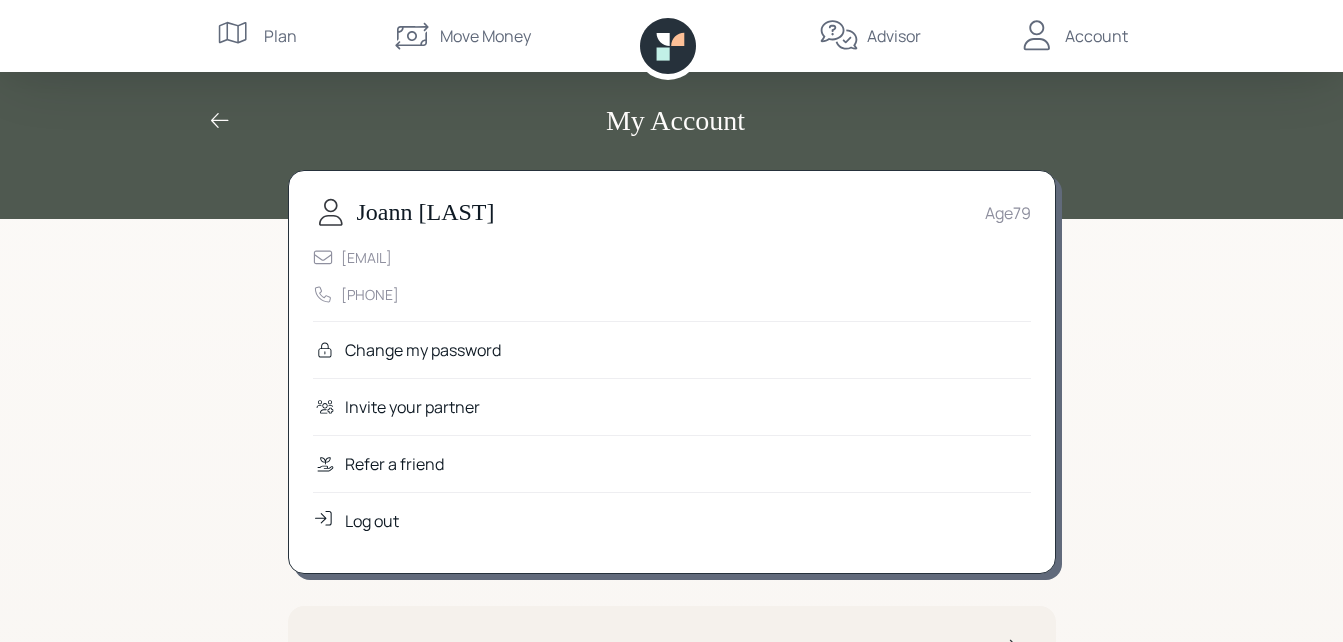click on "Log out" at bounding box center (423, 350) 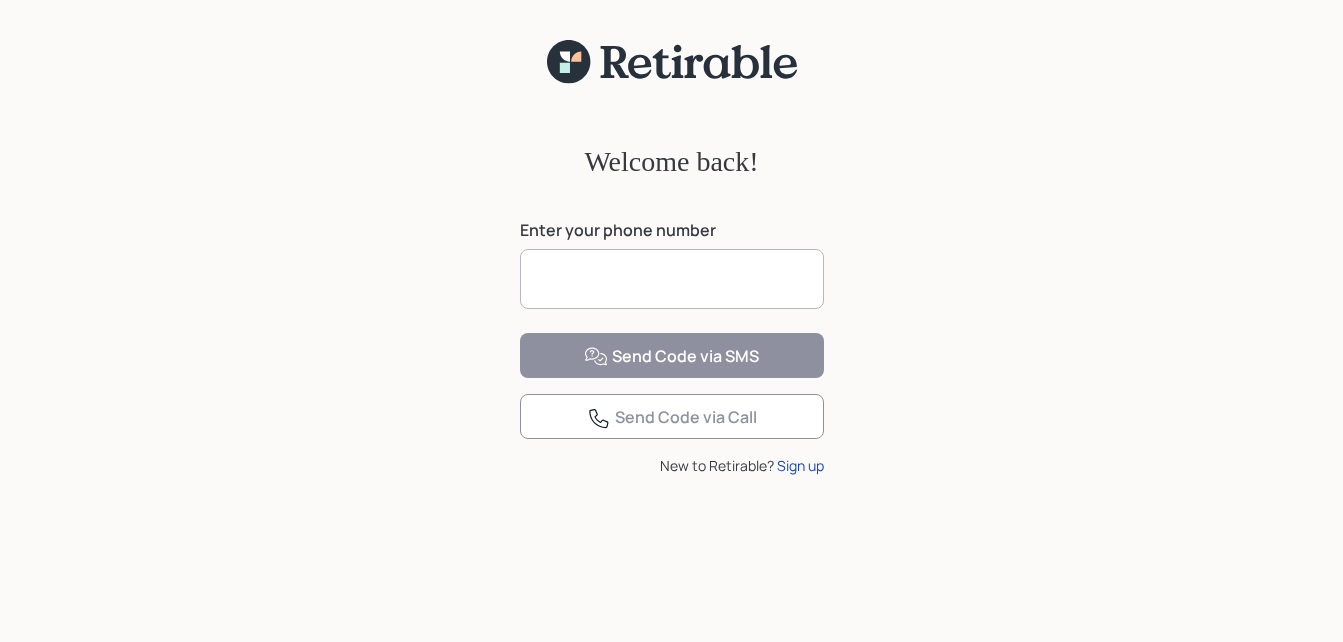 scroll, scrollTop: 0, scrollLeft: 0, axis: both 